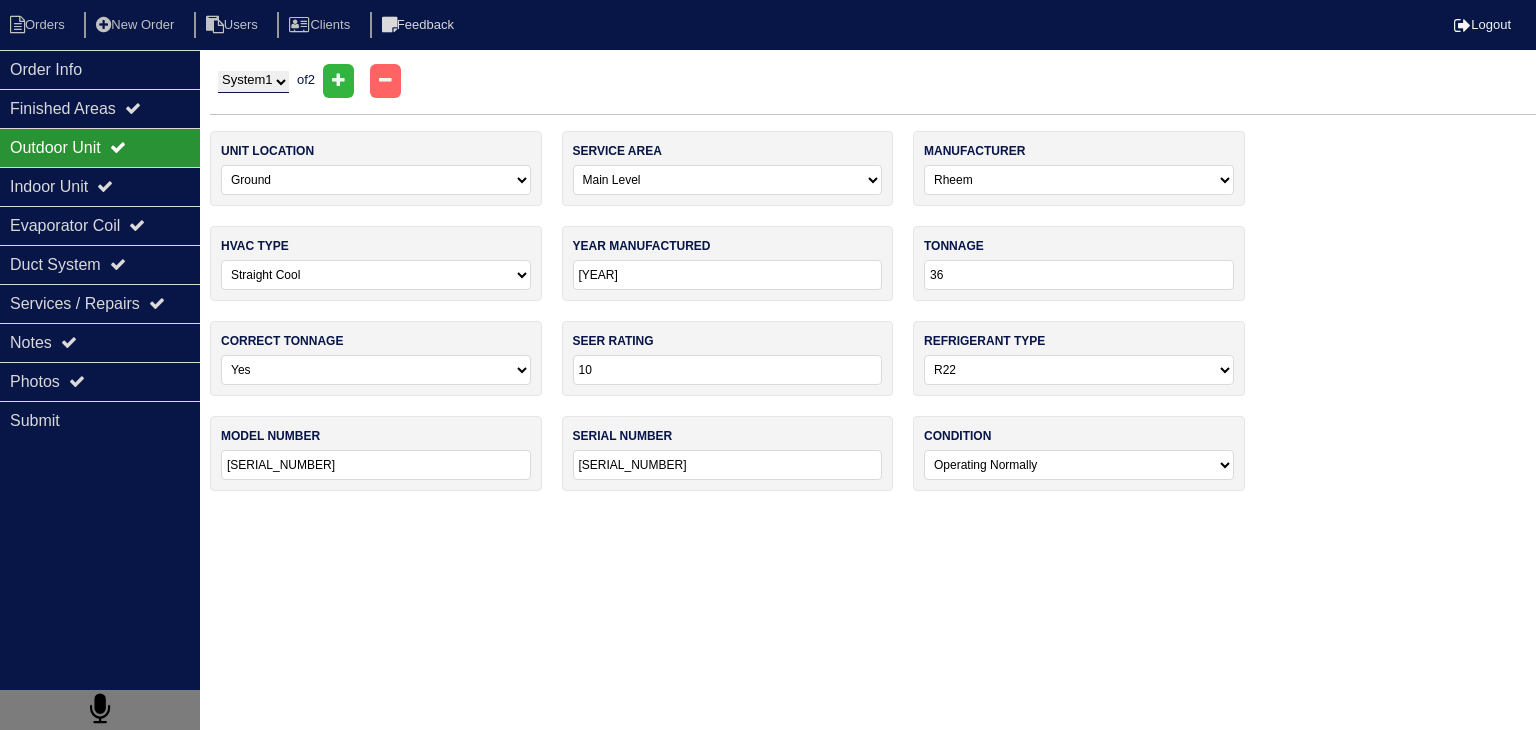 select on "0" 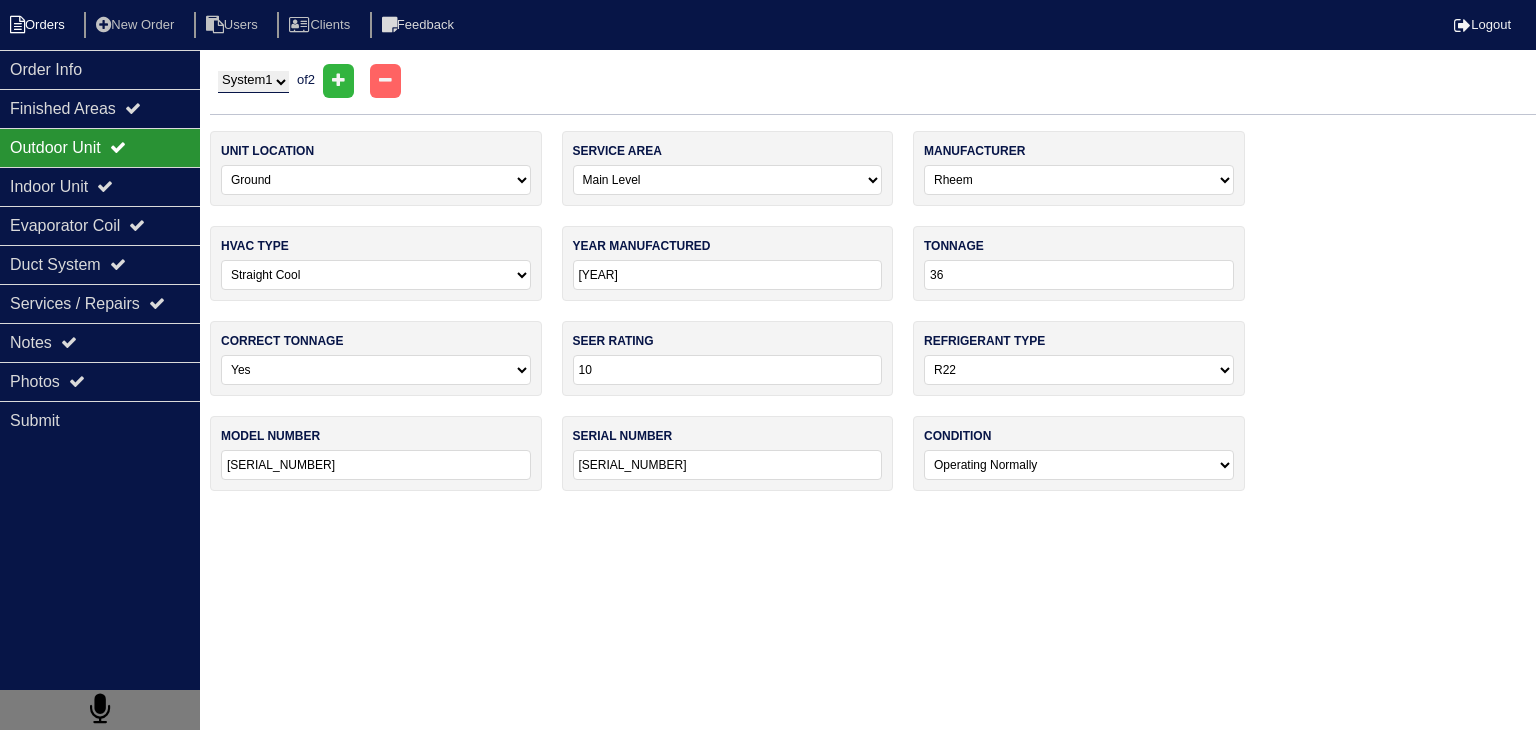click on "Orders" at bounding box center [40, 25] 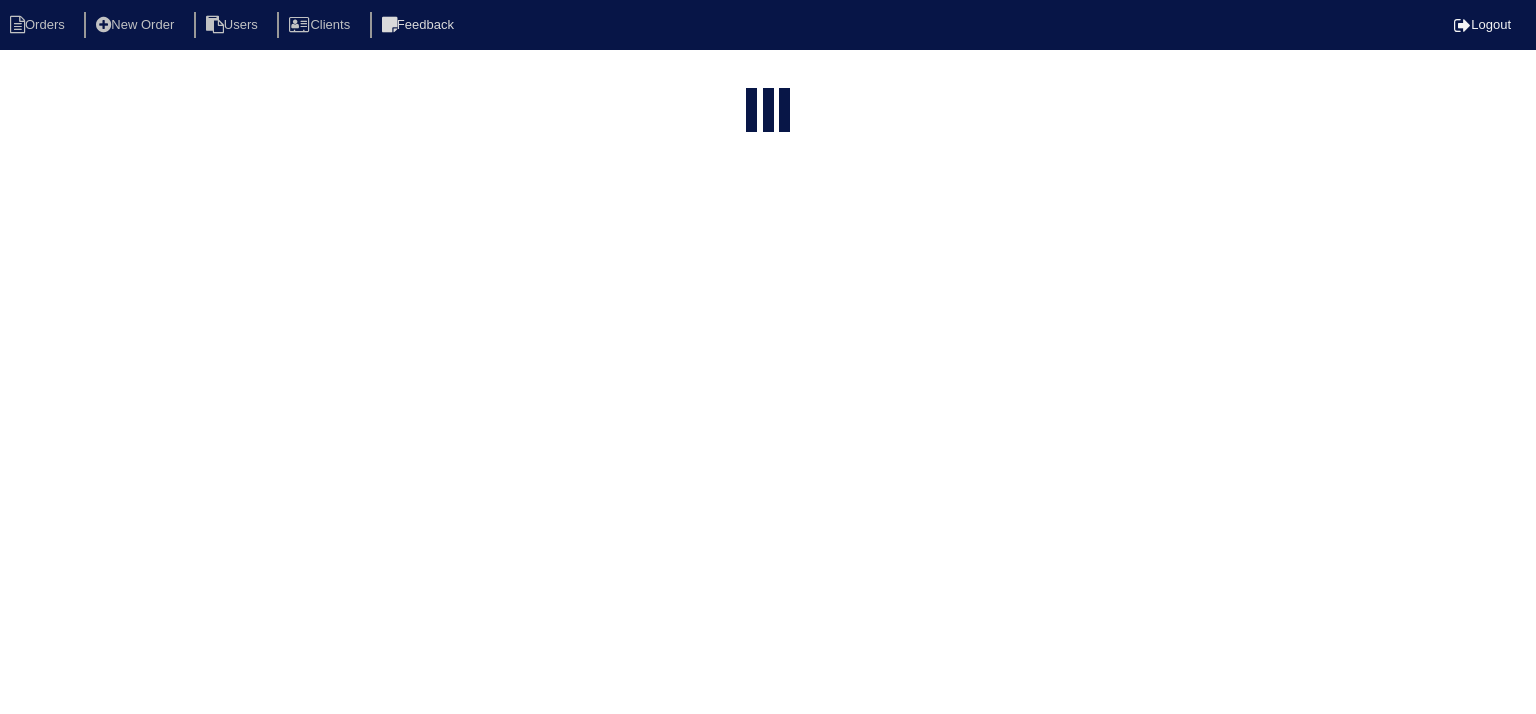 select on "15" 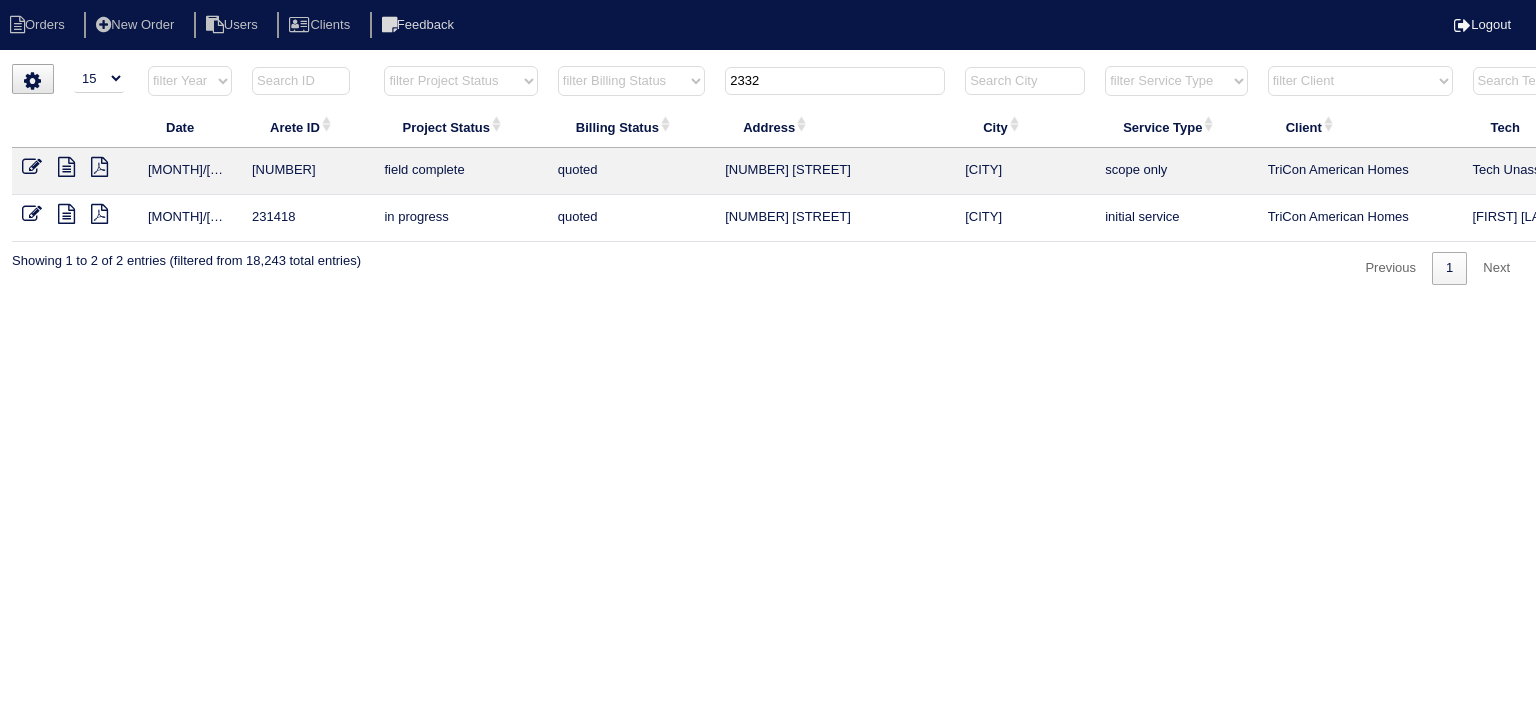 click on "2332" at bounding box center (835, 81) 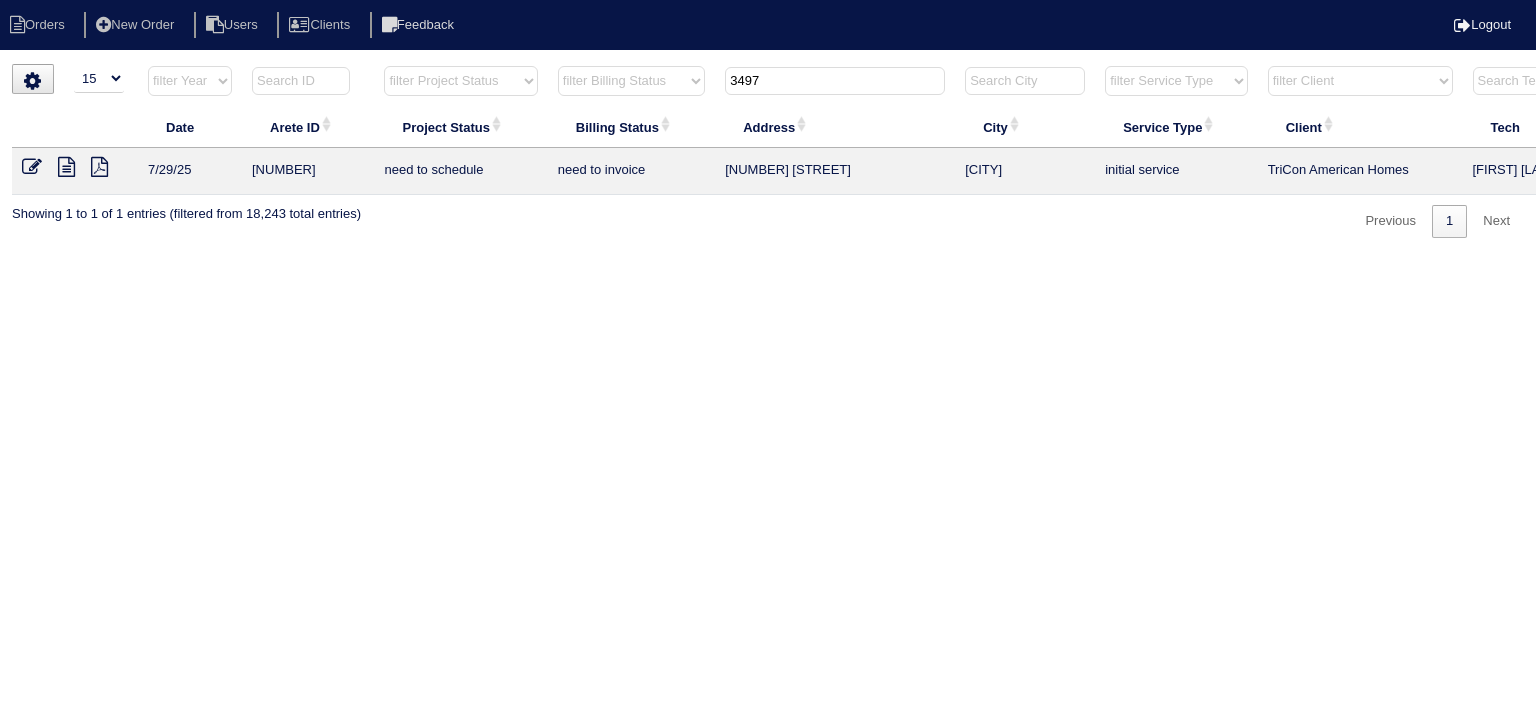 type on "3497" 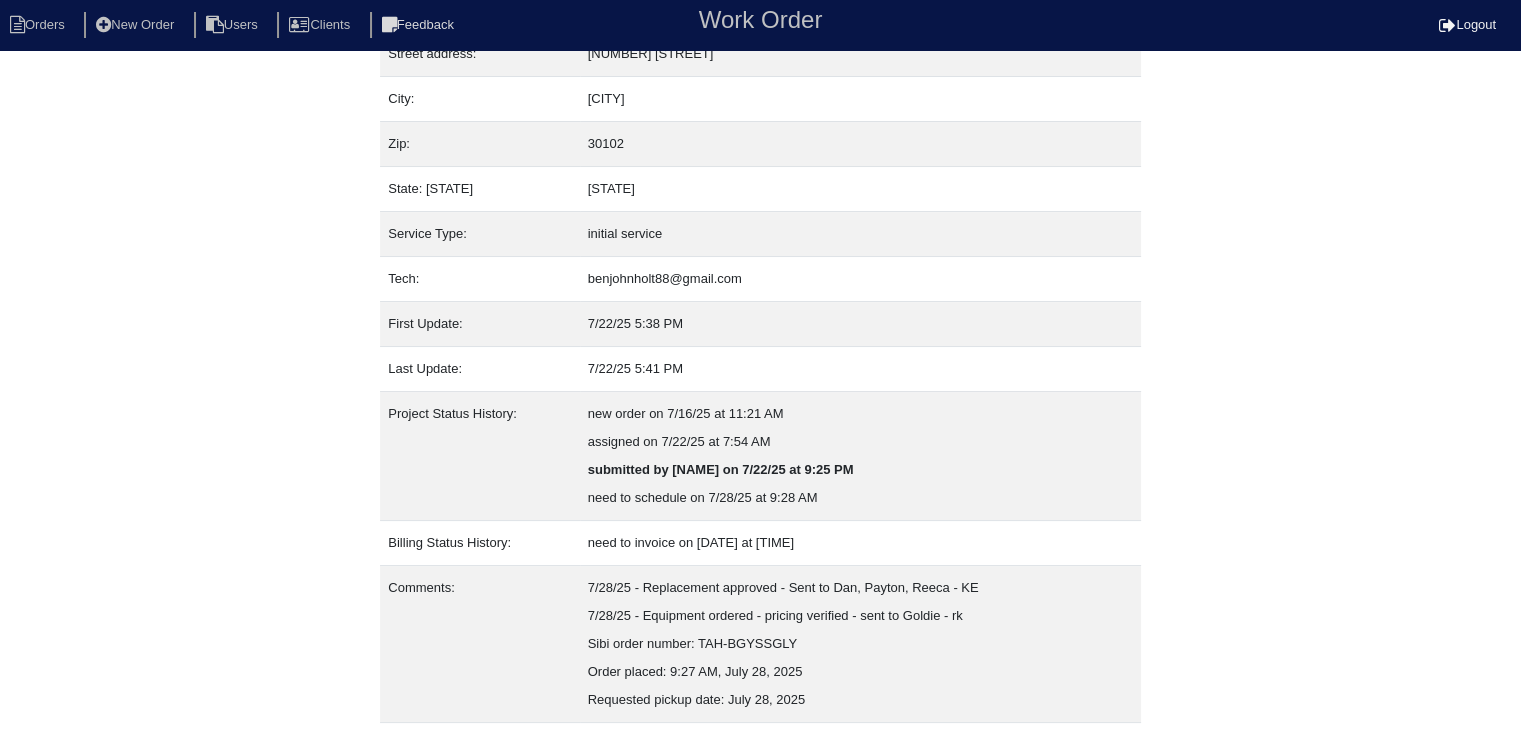 scroll, scrollTop: 180, scrollLeft: 0, axis: vertical 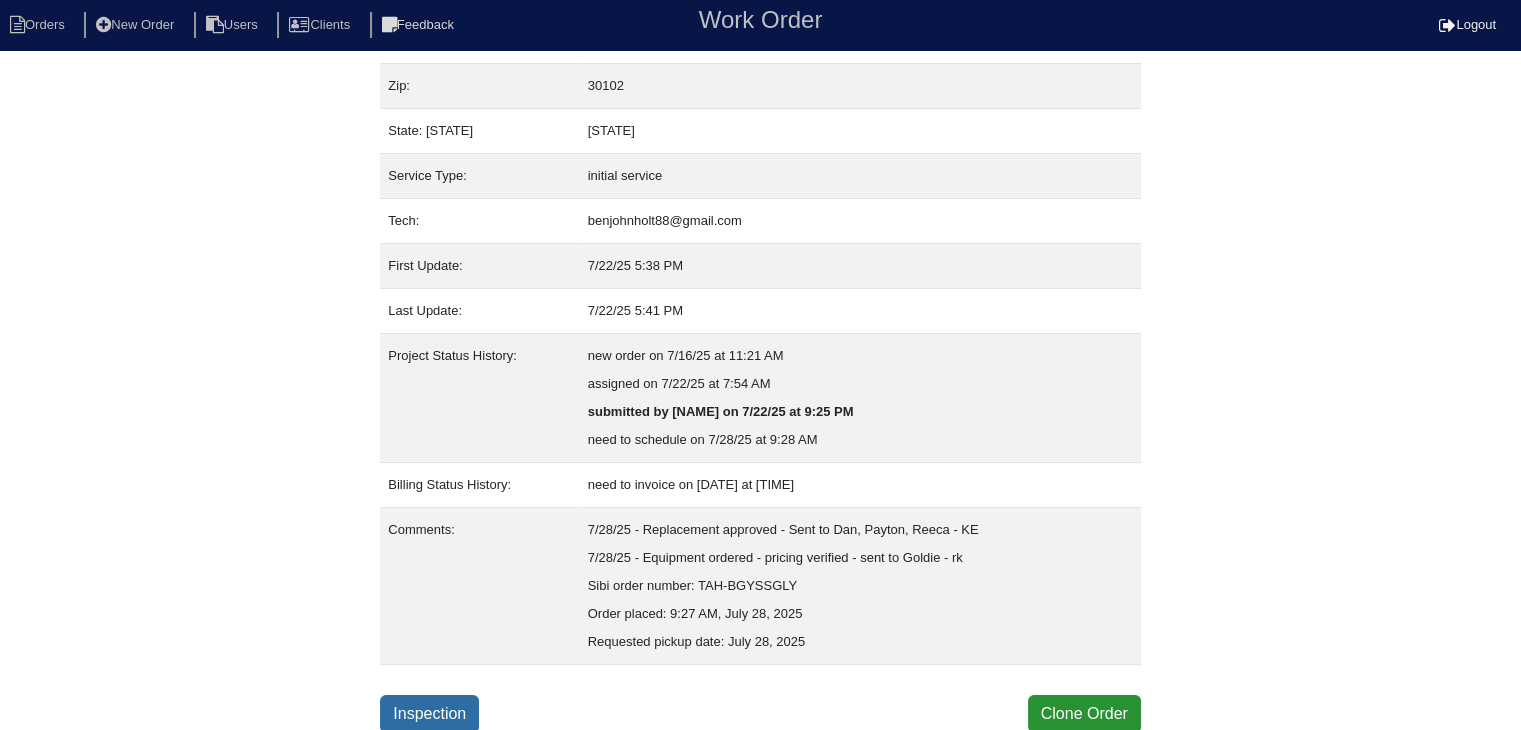 click on "Inspection" at bounding box center (429, 714) 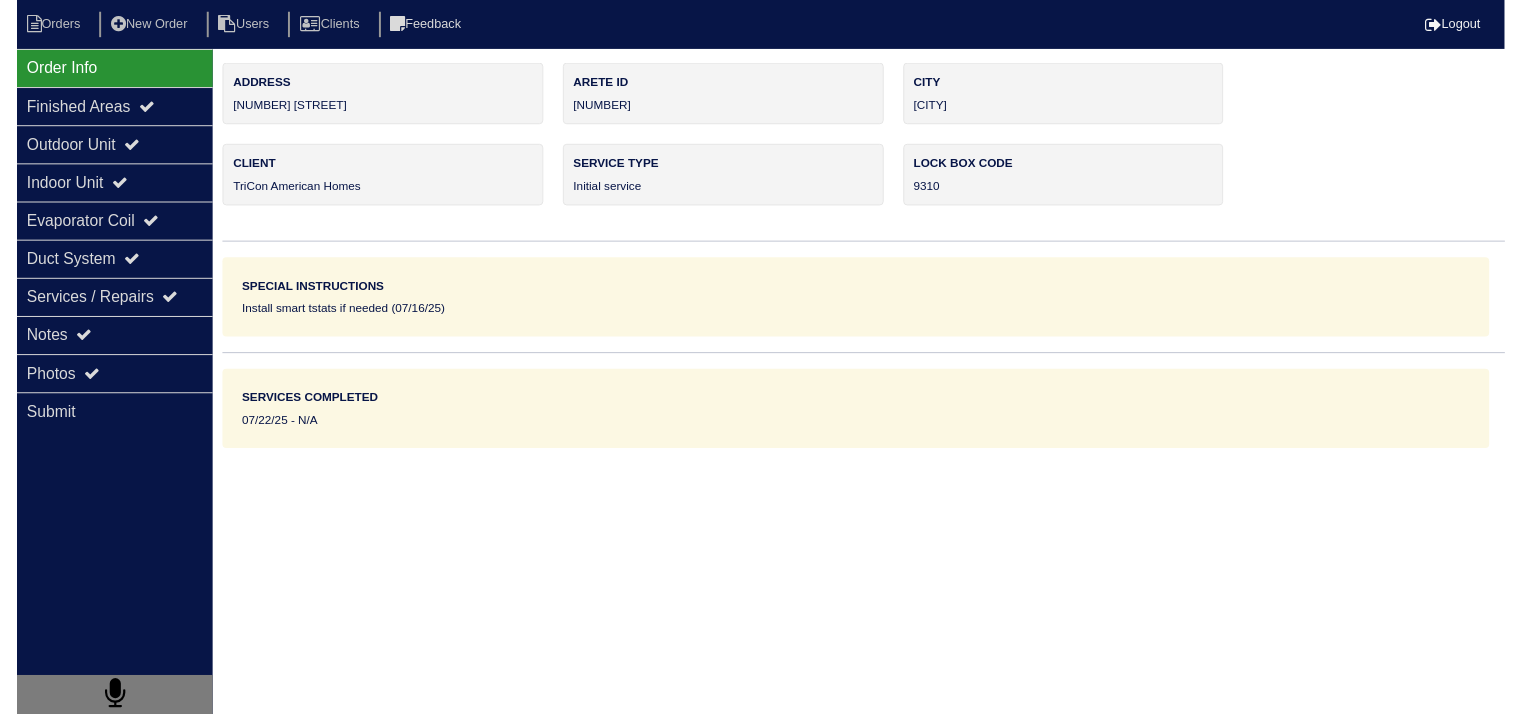 scroll, scrollTop: 0, scrollLeft: 0, axis: both 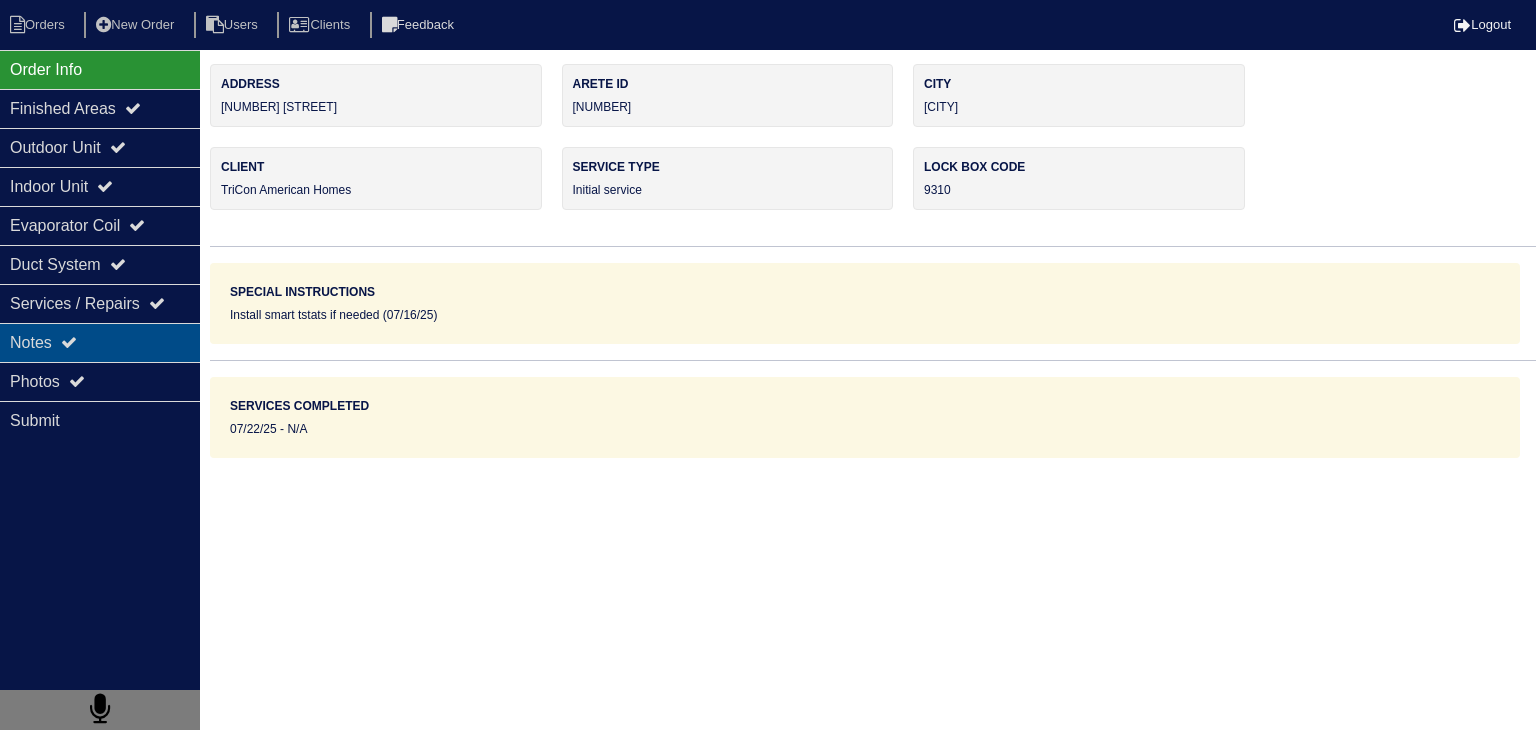 click on "Notes" at bounding box center (100, 342) 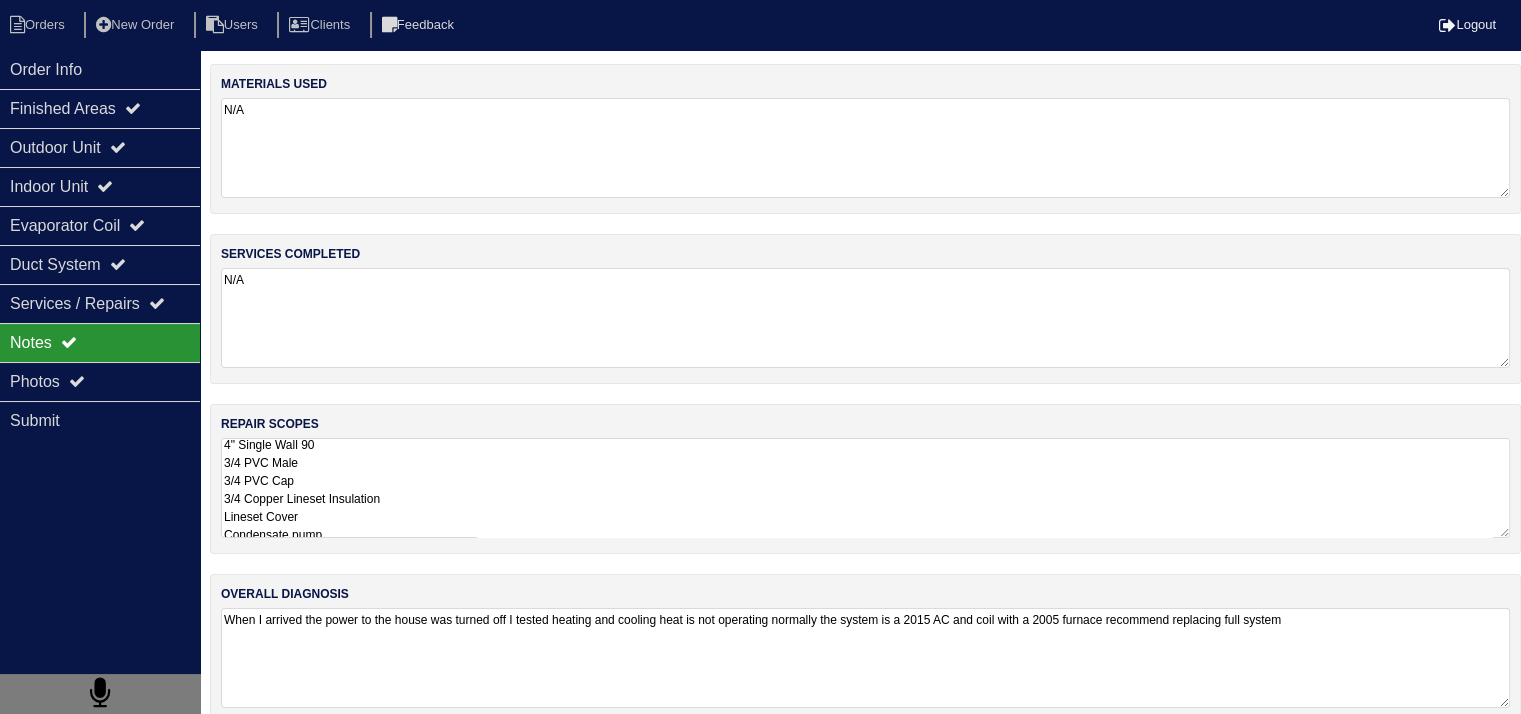 scroll, scrollTop: 157, scrollLeft: 0, axis: vertical 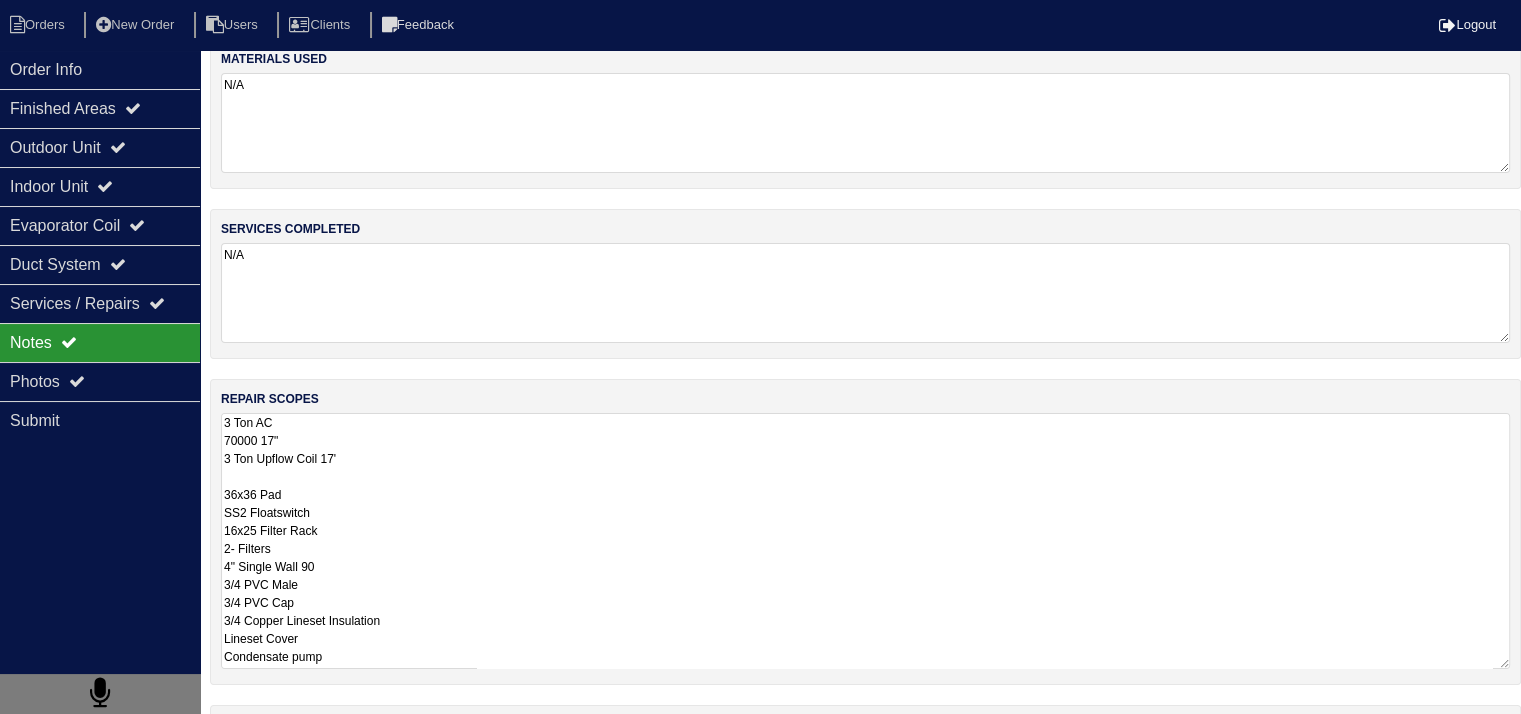 click on "3 Ton AC
70000 17"
3 Ton Upflow Coil 17'
36x36 Pad
SS2 Floatswitch
16x25 Filter Rack
2- Filters
4" Single Wall 90
3/4 PVC Male
3/4 PVC Cap
3/4 Copper Lineset Insulation
Lineset Cover
Condensate pump" at bounding box center (865, 541) 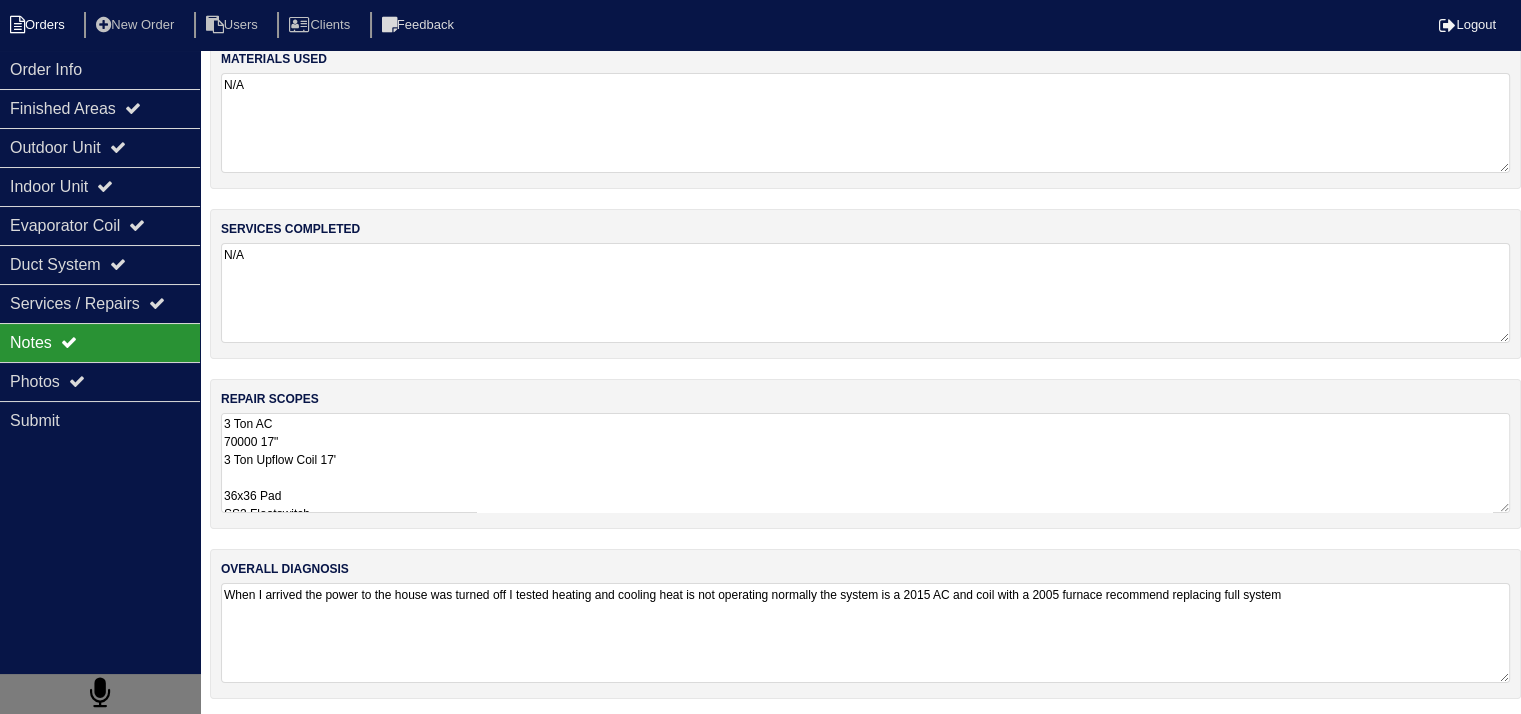 click on "Orders" at bounding box center (40, 25) 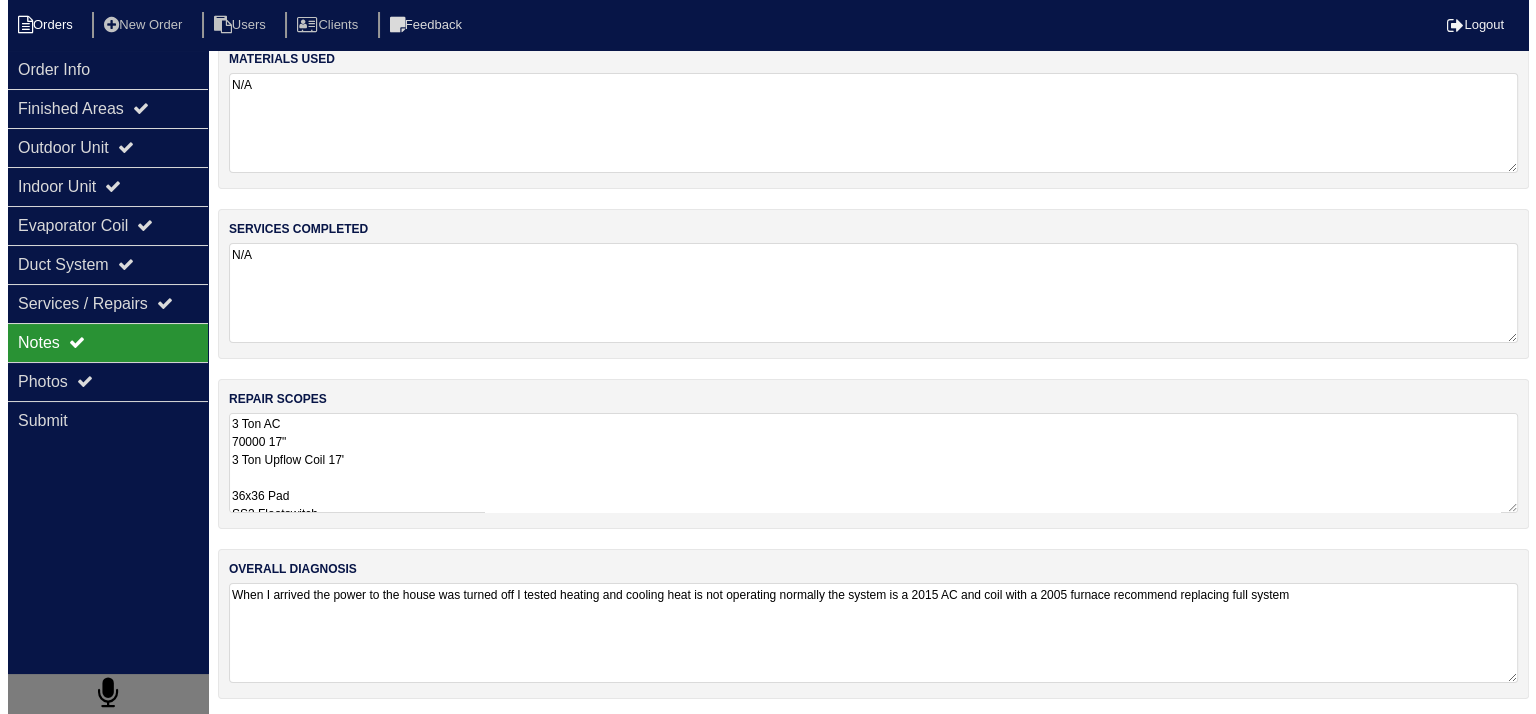 scroll, scrollTop: 0, scrollLeft: 0, axis: both 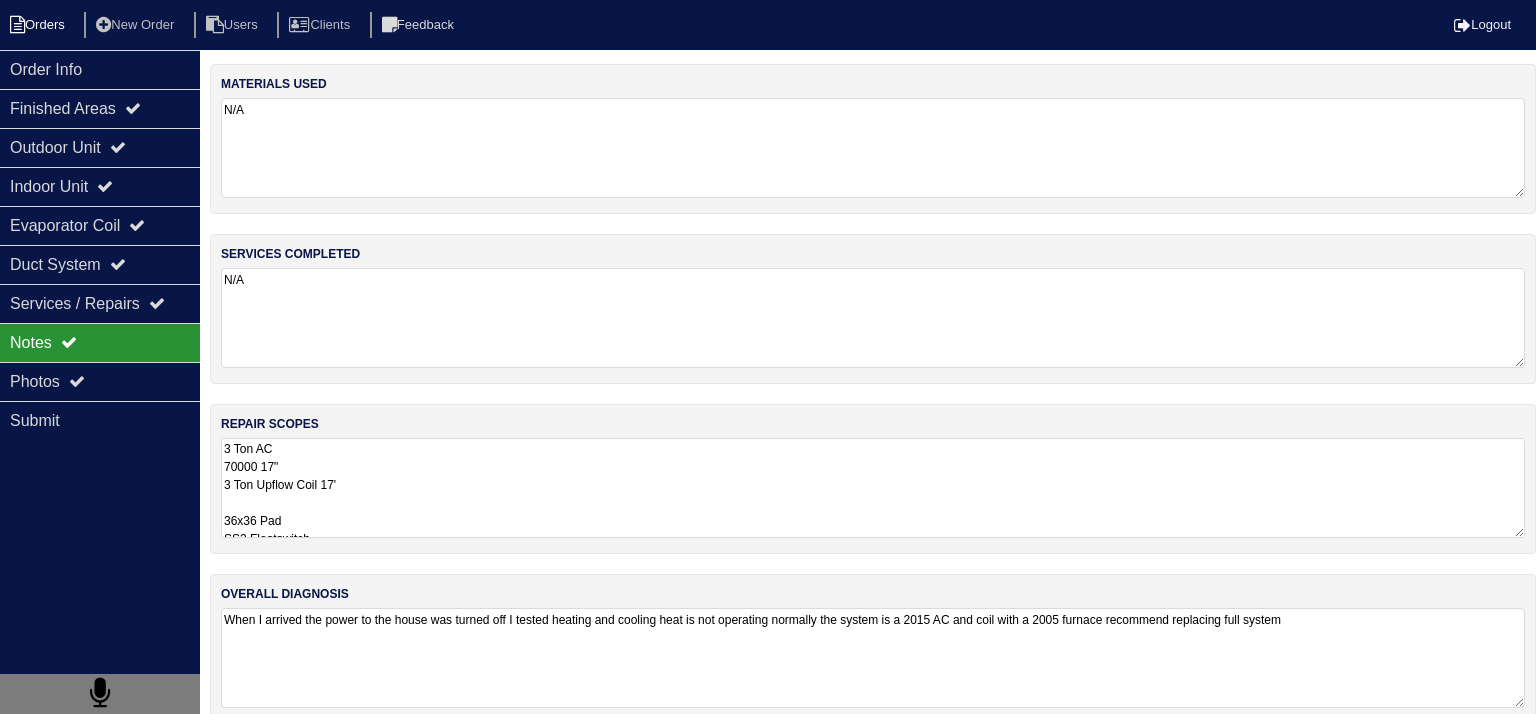 select on "15" 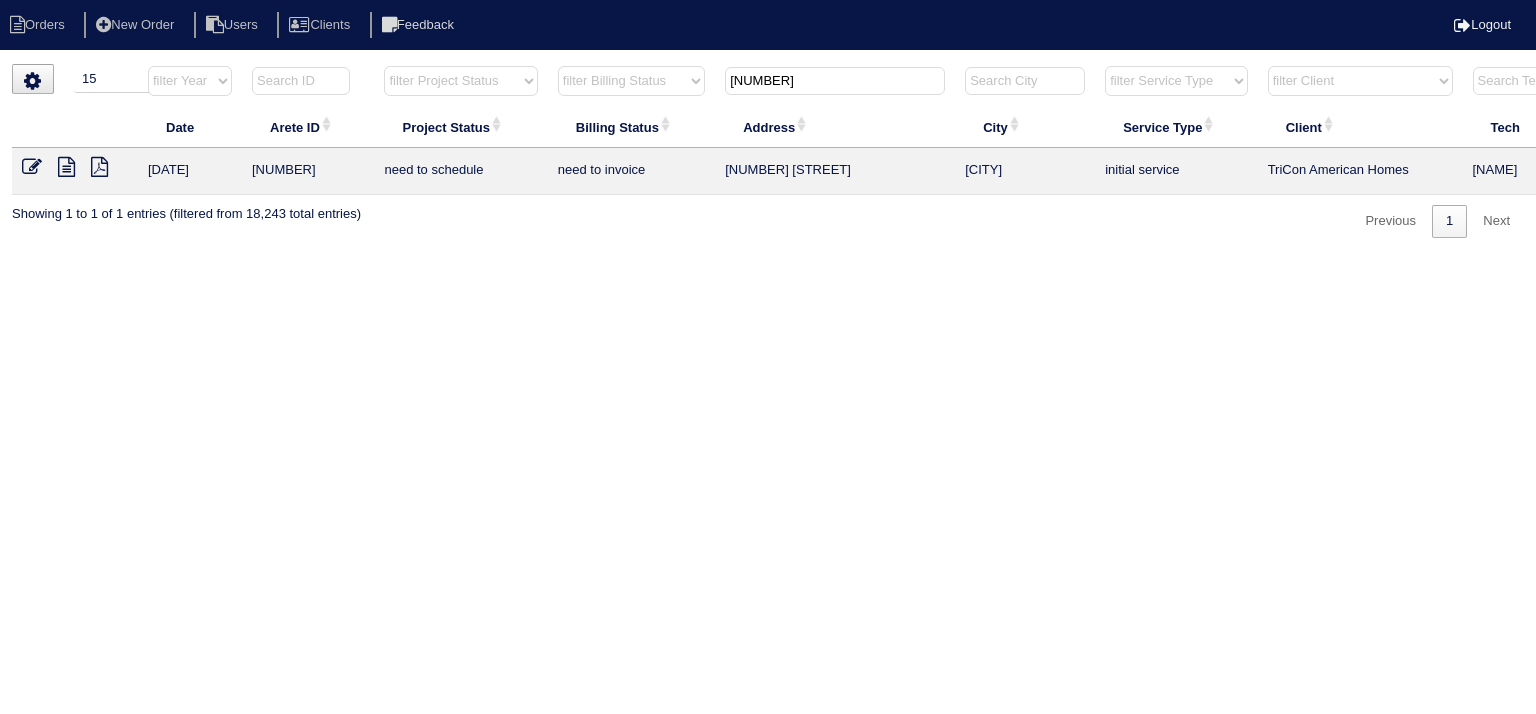 drag, startPoint x: 780, startPoint y: 83, endPoint x: 664, endPoint y: 81, distance: 116.01724 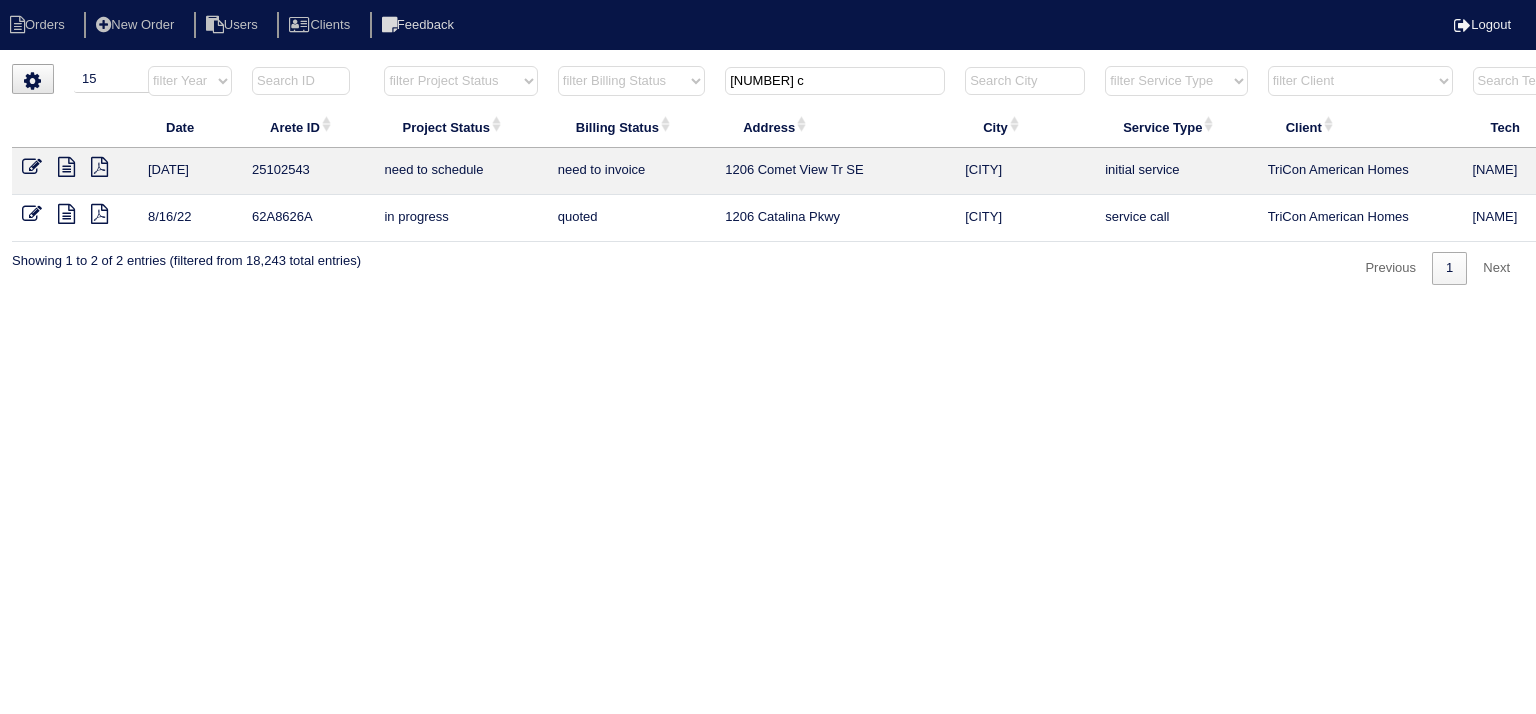 type on "[NUMBER] c" 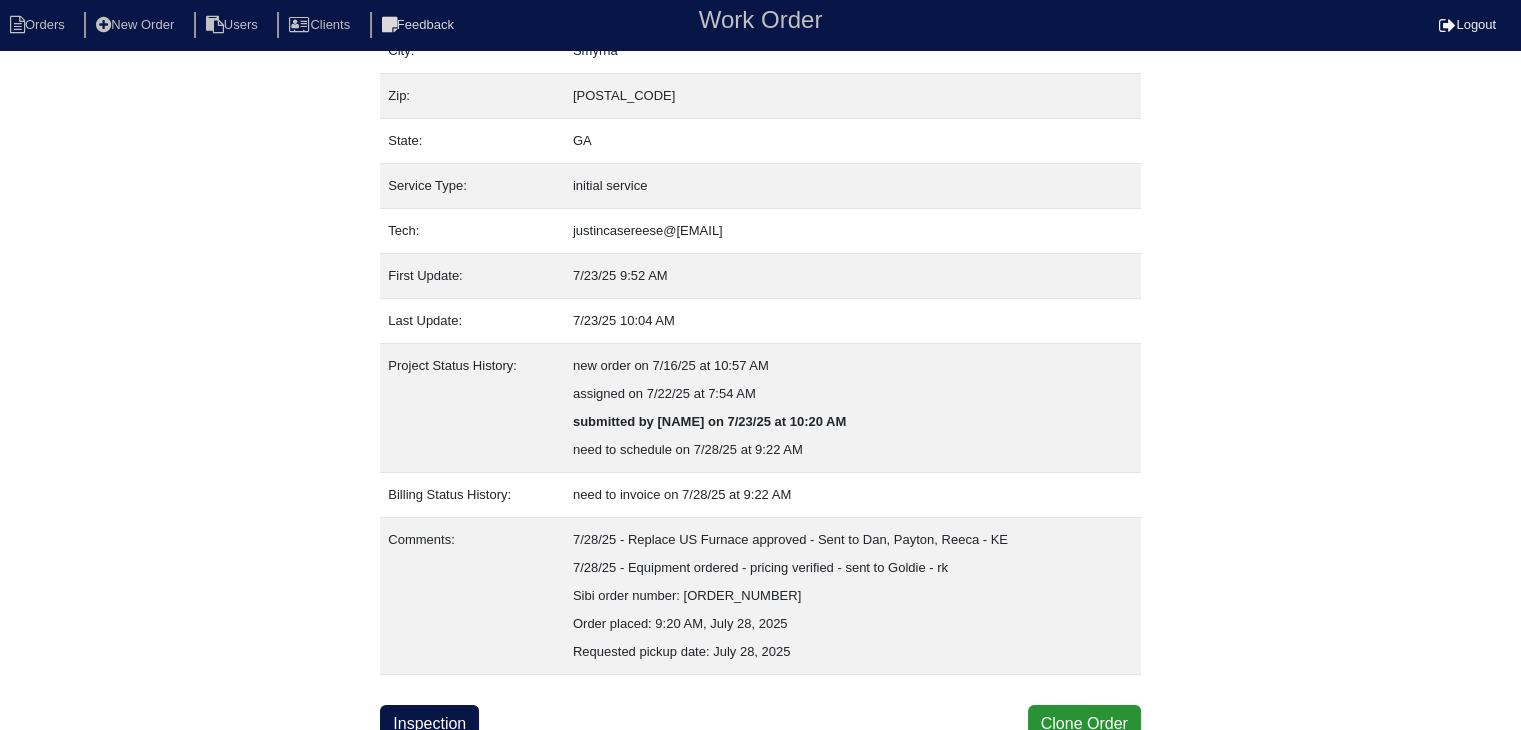 scroll, scrollTop: 180, scrollLeft: 0, axis: vertical 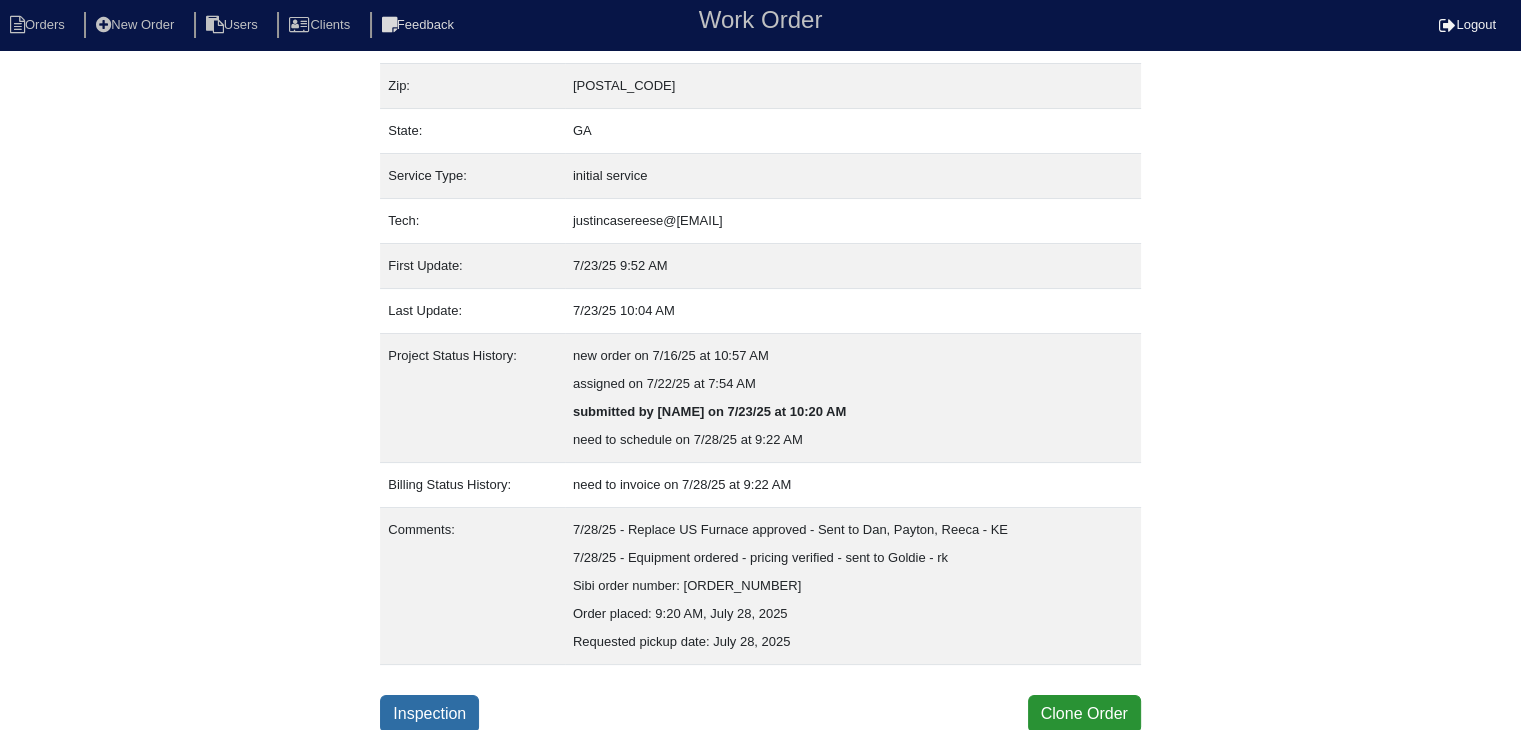 click on "Inspection" at bounding box center [429, 714] 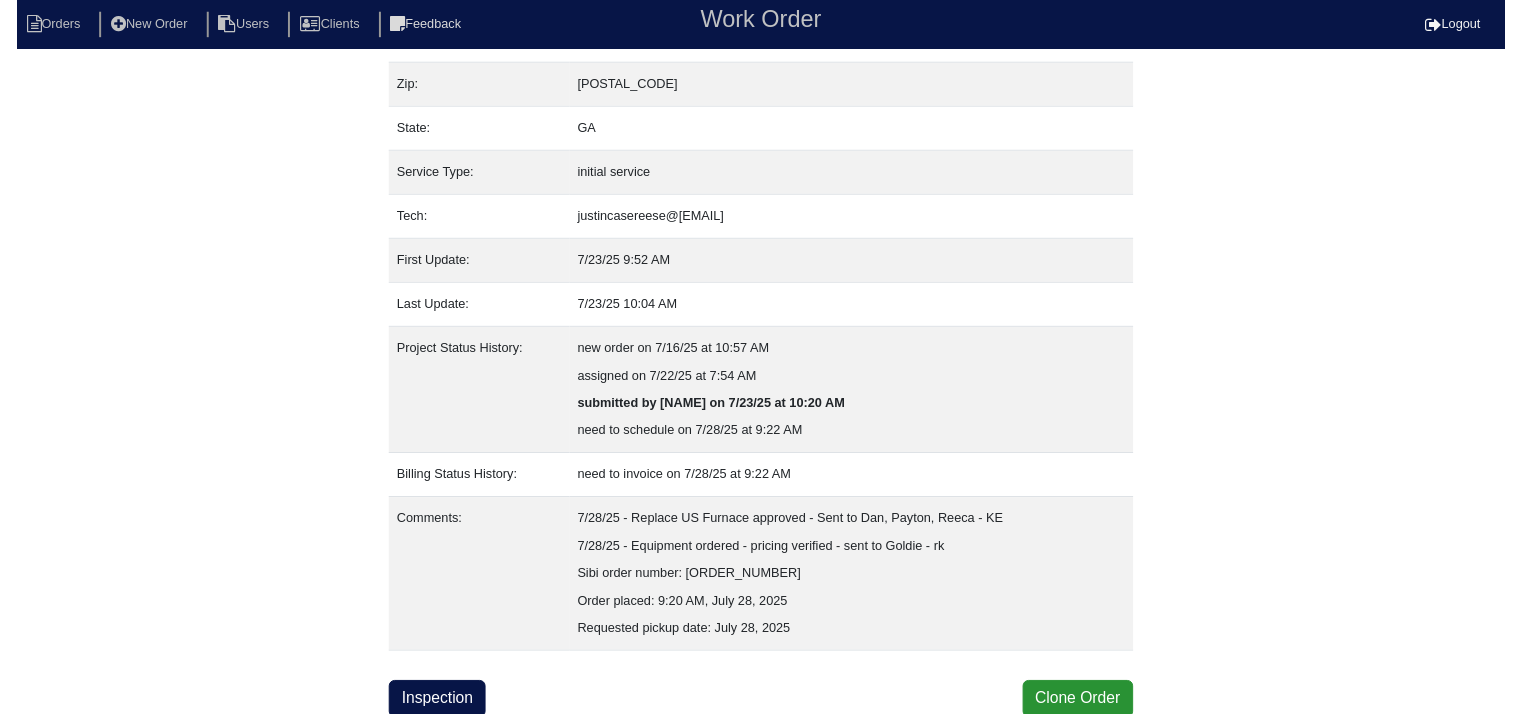 scroll, scrollTop: 0, scrollLeft: 0, axis: both 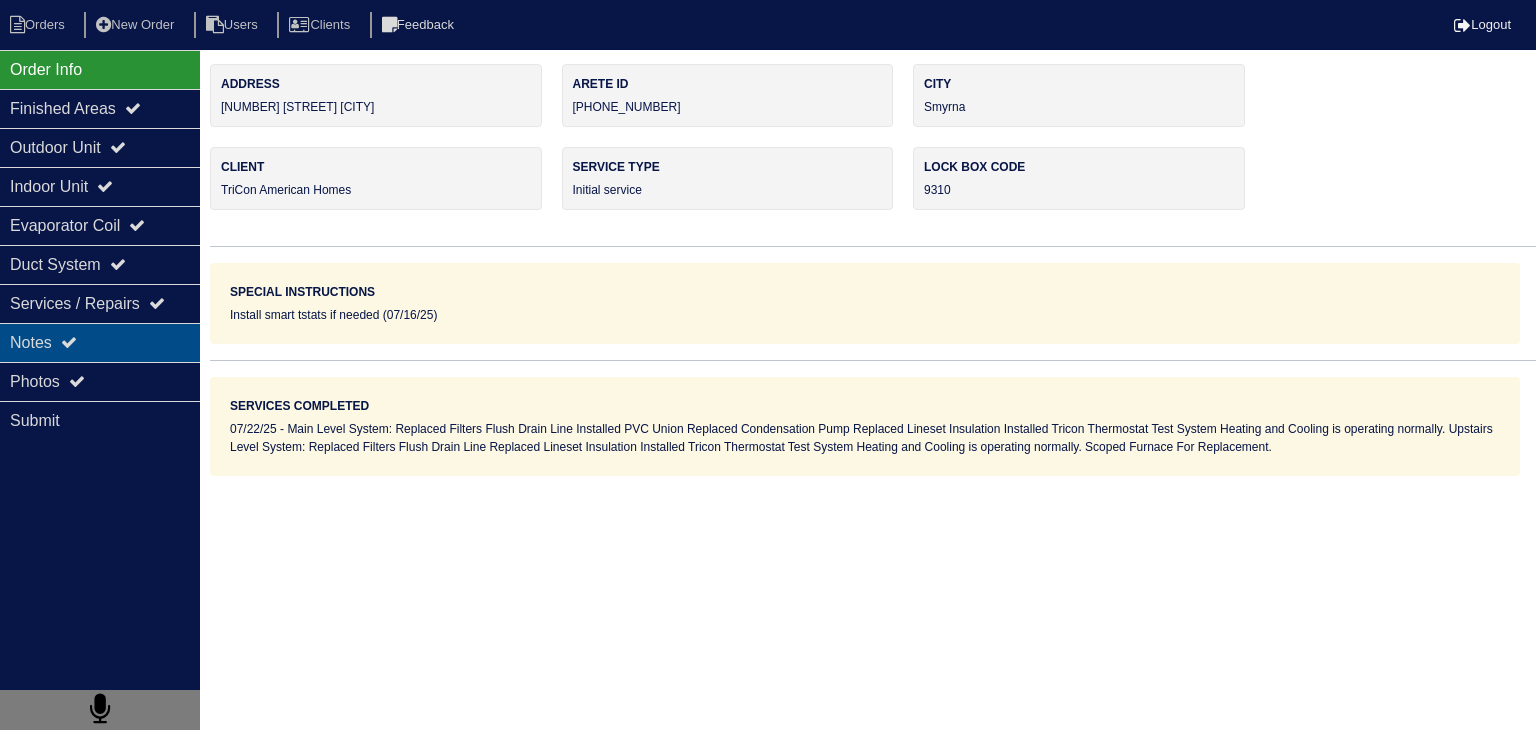 click on "Notes" at bounding box center (100, 342) 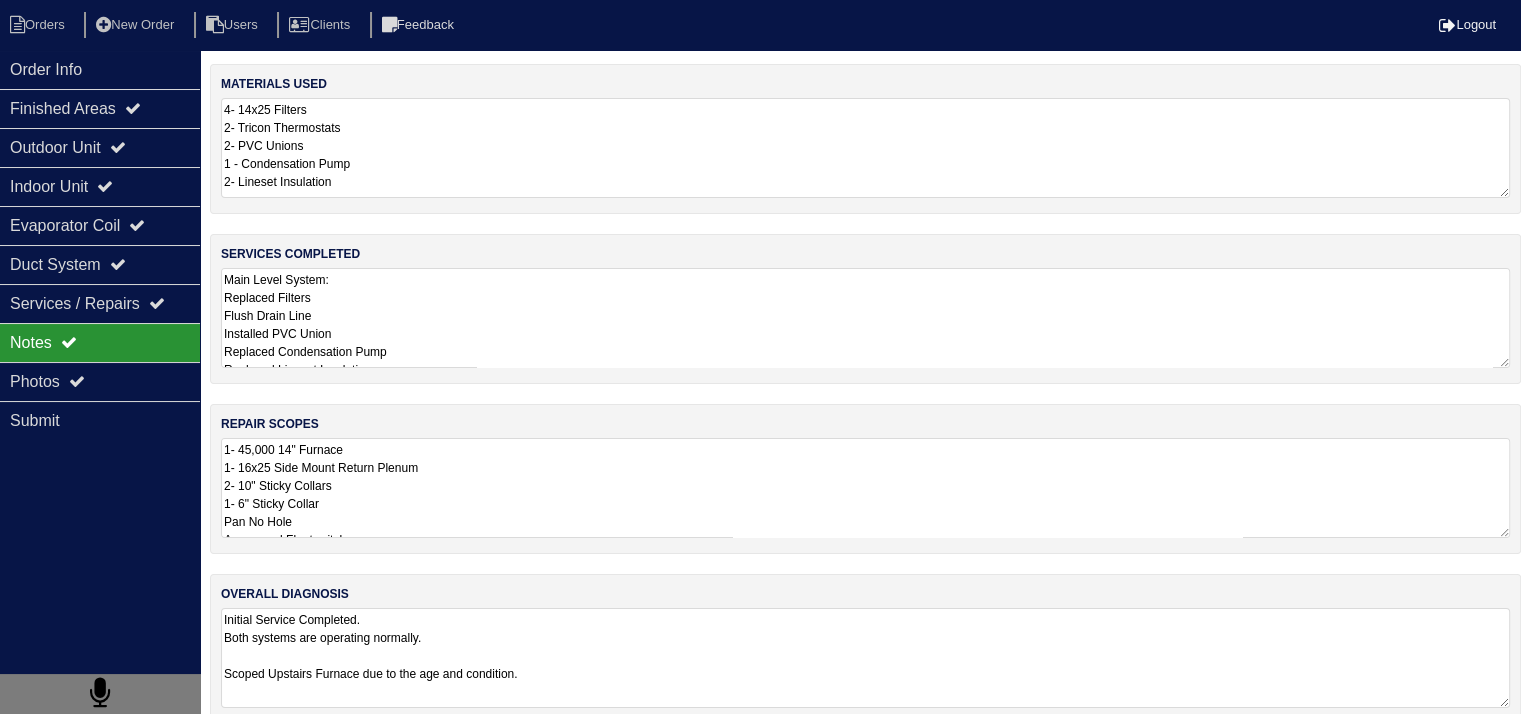 click on "1- 45,000 14" Furnace
1- 16x25 Side Mount Return Plenum
2- 10" Sticky Collars
1- 6" Sticky Collar
Pan No Hole
Aquaguard Floatswitch
2- Filters
4" Single Wall 90" at bounding box center (865, 488) 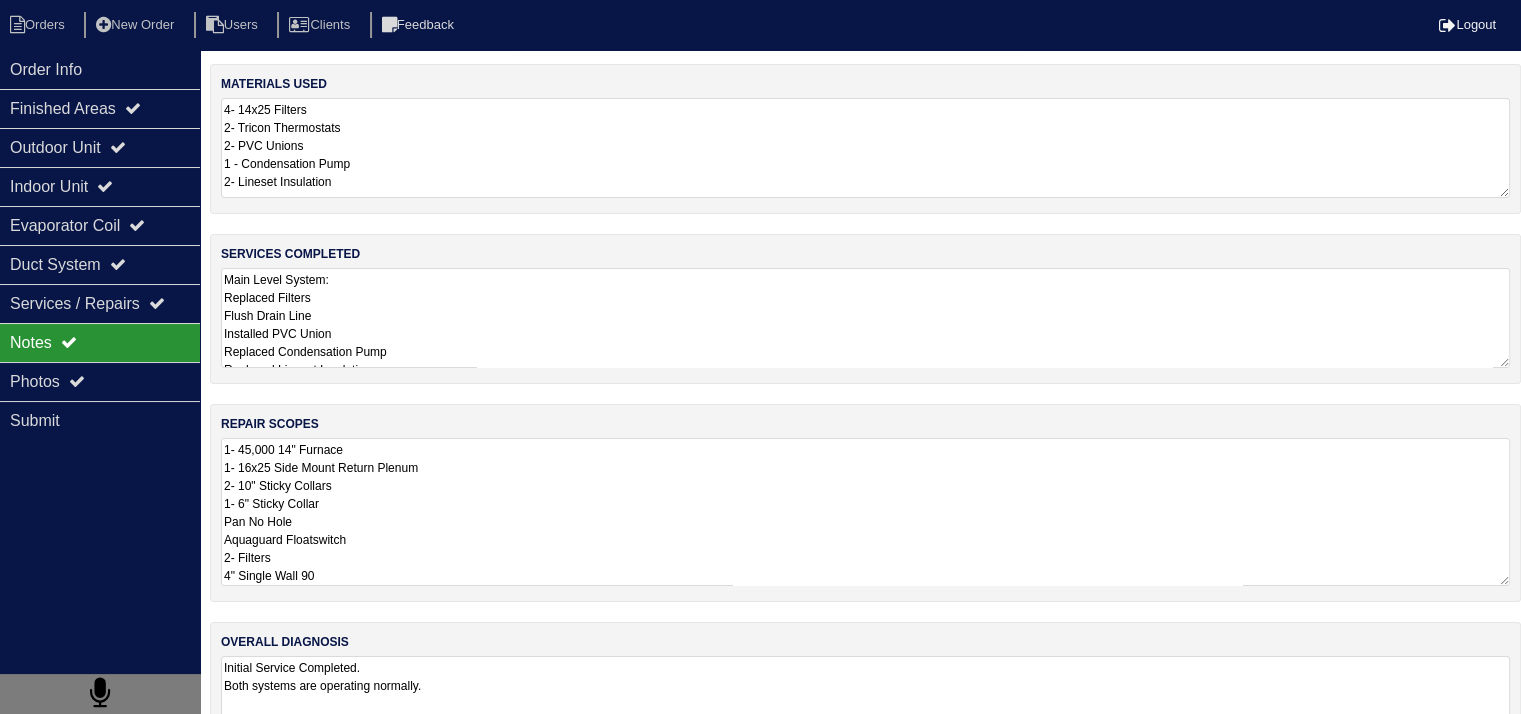 scroll, scrollTop: 1, scrollLeft: 0, axis: vertical 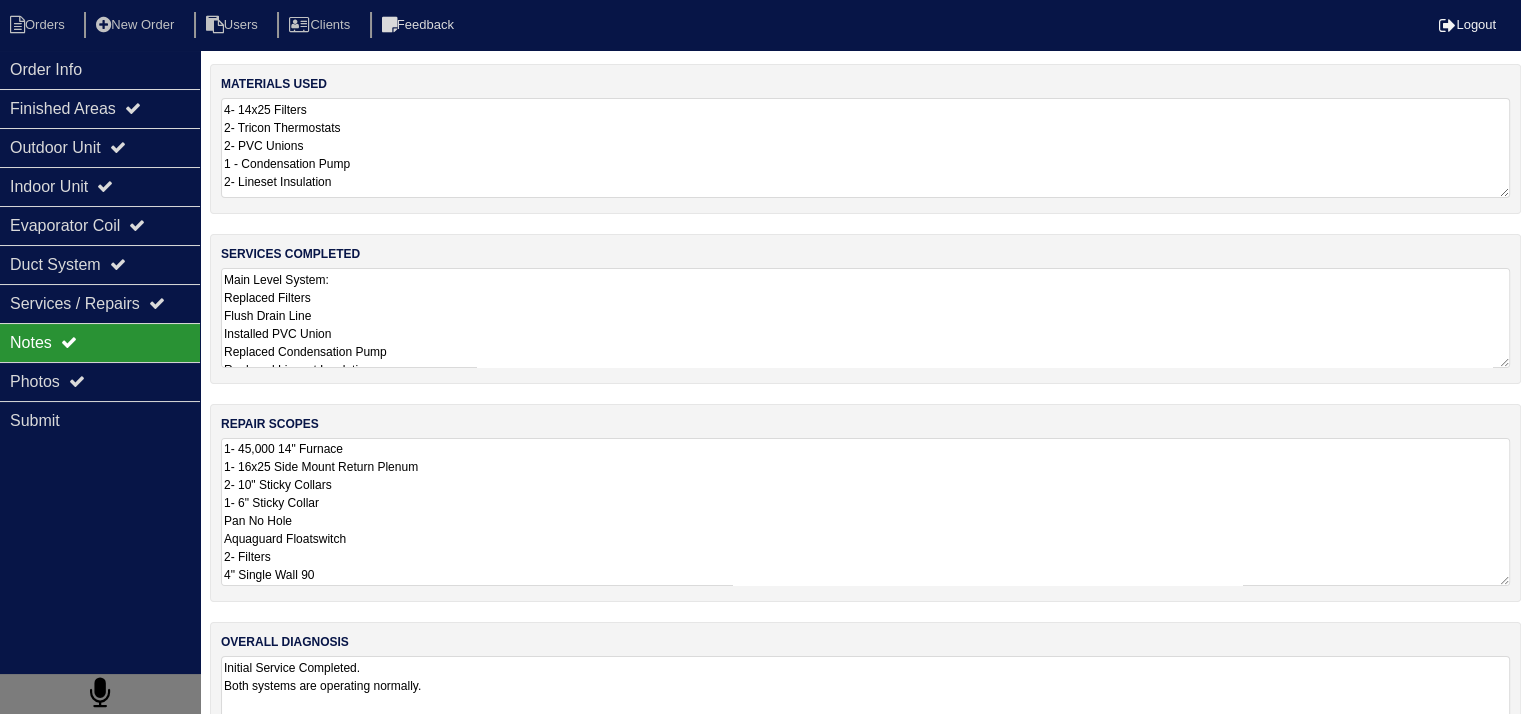 click on "Main Level System:
Replaced Filters
Flush Drain Line
Installed PVC Union
Replaced Condensation Pump
Replaced Lineset Insulation
Installed Tricon Thermostat
Test System
Heating and Cooling is operating normally.
Upstairs Level System:
Replaced Filters
Flush Drain Line
Replaced Lineset Insulation
Installed Tricon Thermostat
Test System
Heating and Cooling is operating normally.
Scoped Furnace For Replacement." at bounding box center (865, 318) 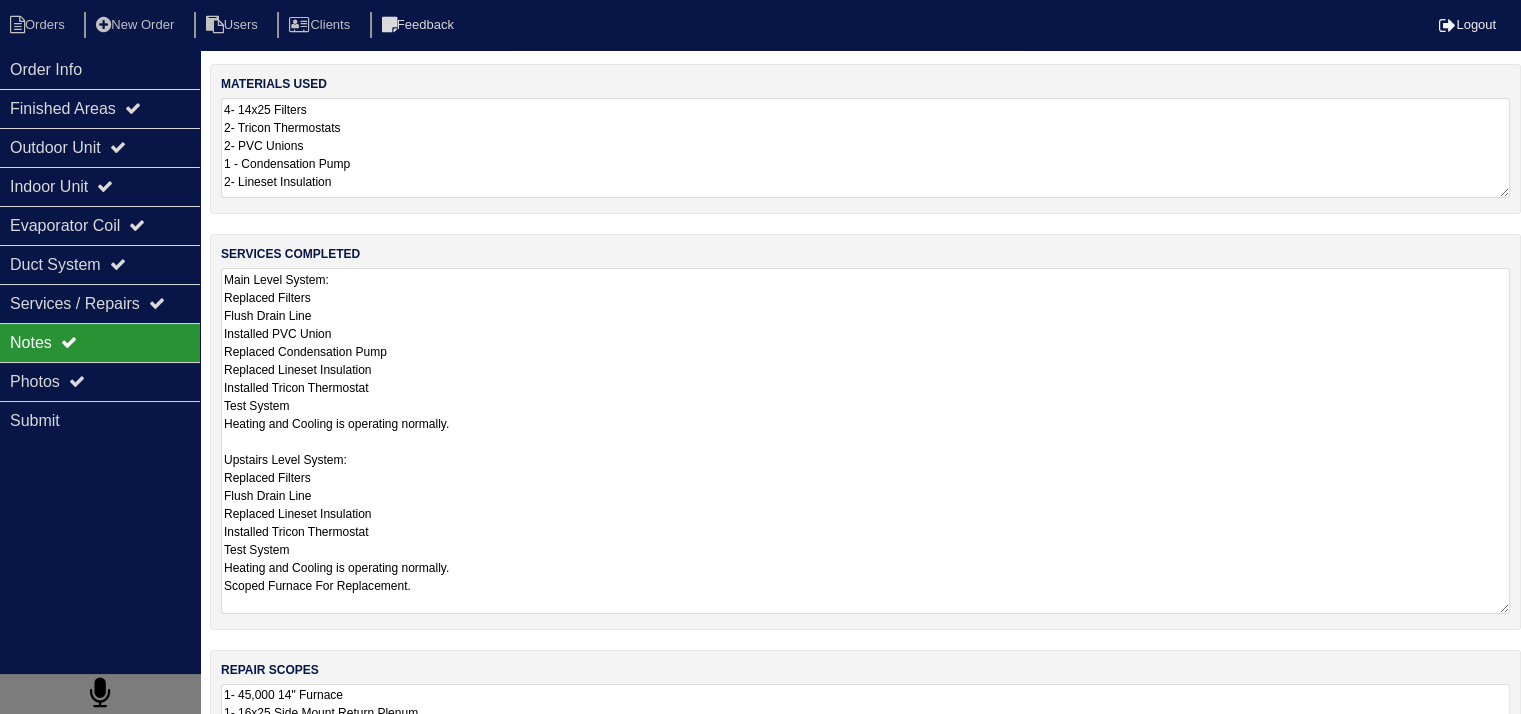 click on "Main Level System:
Replaced Filters
Flush Drain Line
Installed PVC Union
Replaced Condensation Pump
Replaced Lineset Insulation
Installed Tricon Thermostat
Test System
Heating and Cooling is operating normally.
Upstairs Level System:
Replaced Filters
Flush Drain Line
Replaced Lineset Insulation
Installed Tricon Thermostat
Test System
Heating and Cooling is operating normally.
Scoped Furnace For Replacement." at bounding box center (865, 441) 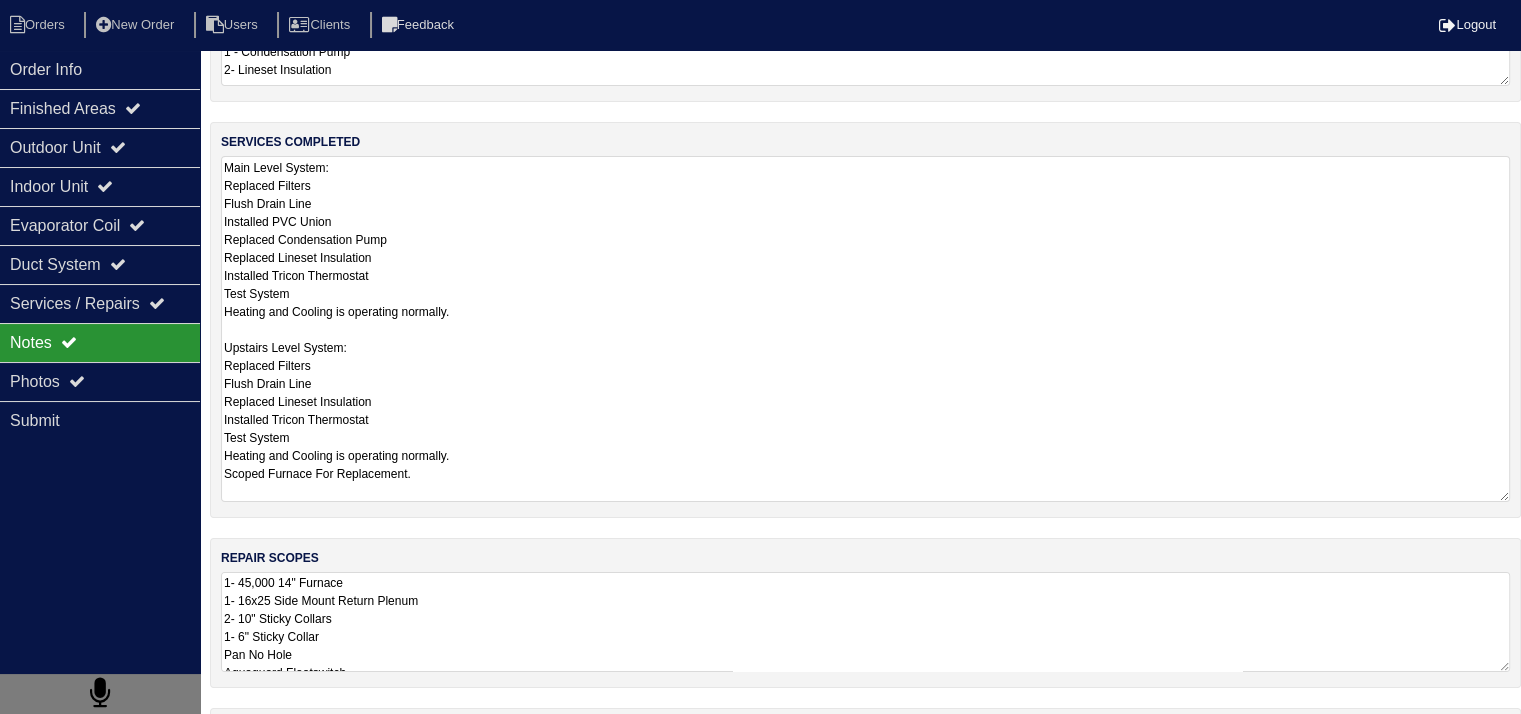 scroll, scrollTop: 272, scrollLeft: 0, axis: vertical 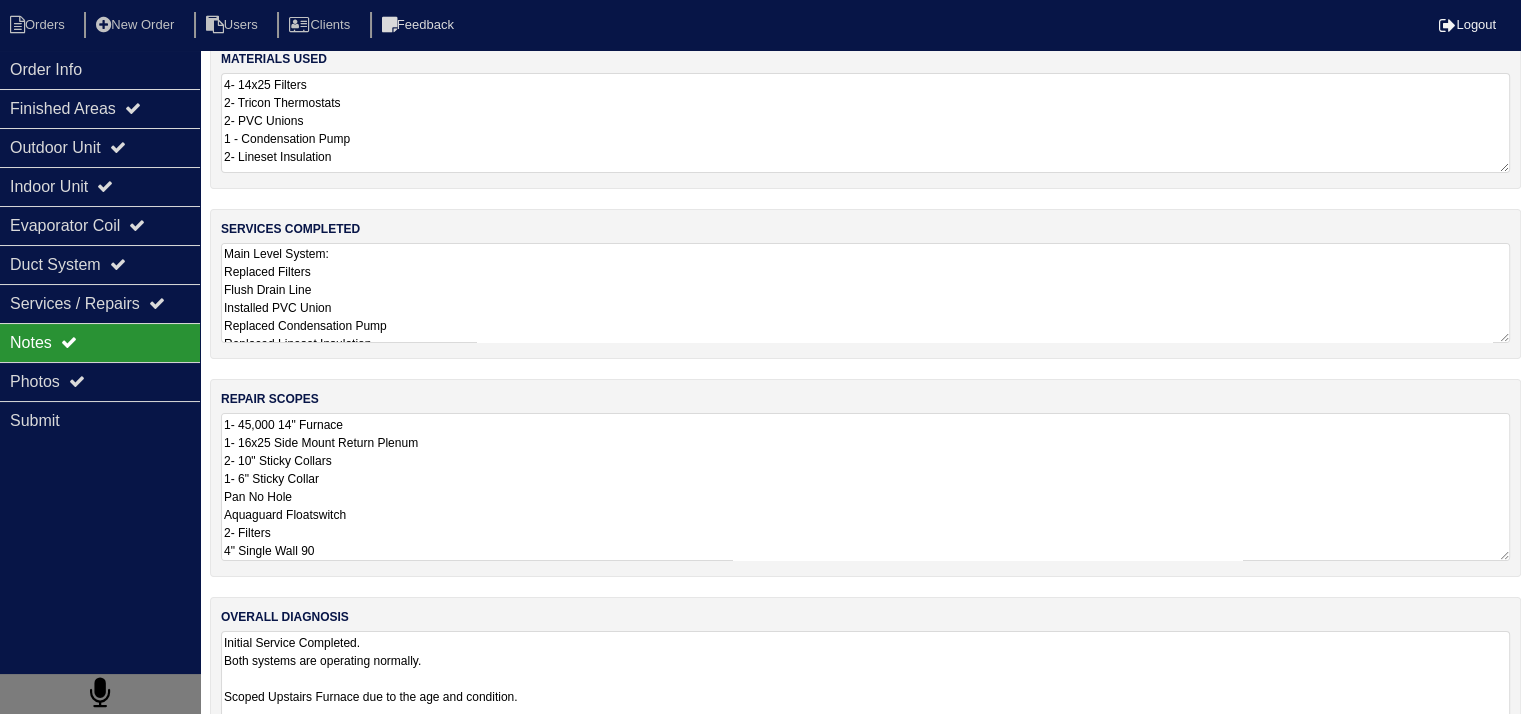 drag, startPoint x: 224, startPoint y: 423, endPoint x: 239, endPoint y: 427, distance: 15.524175 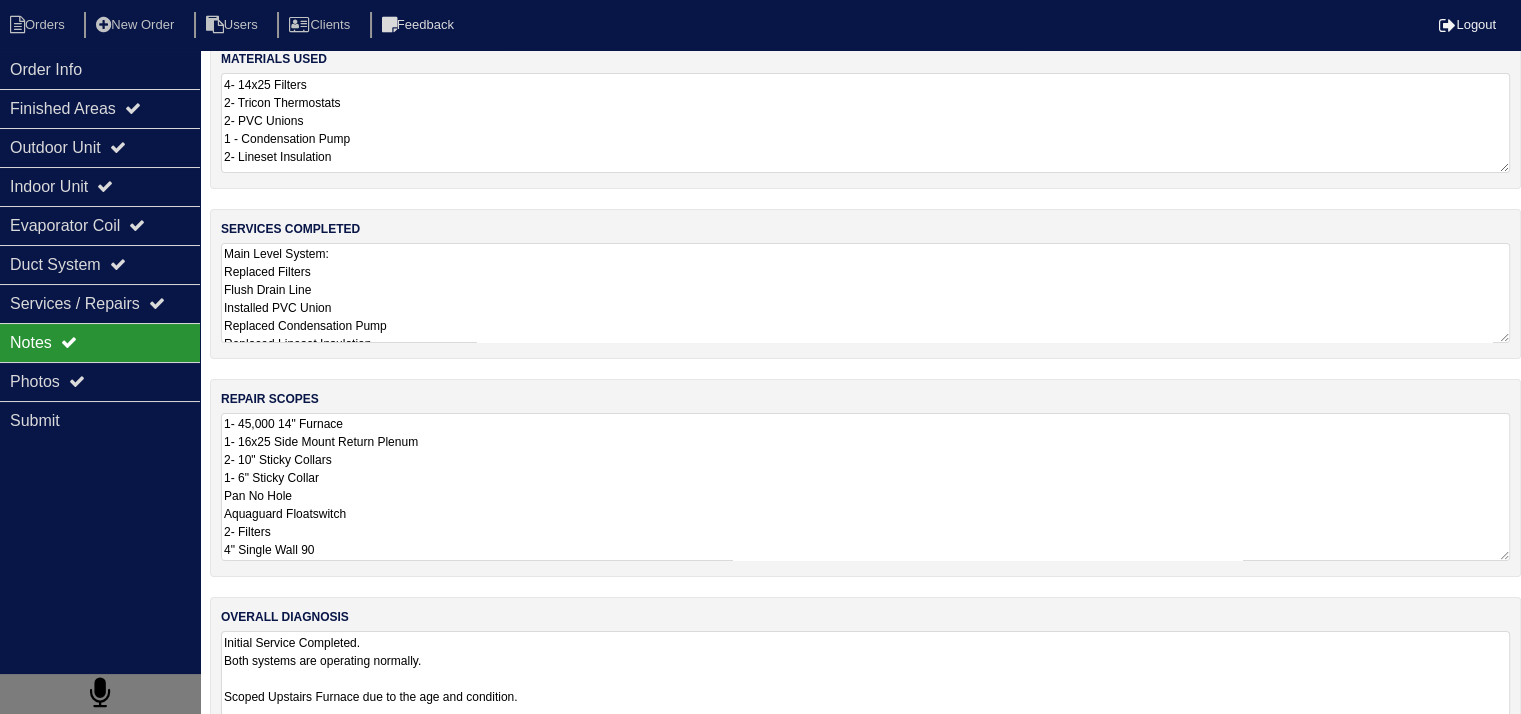 drag, startPoint x: 222, startPoint y: 422, endPoint x: 399, endPoint y: 567, distance: 228.80997 